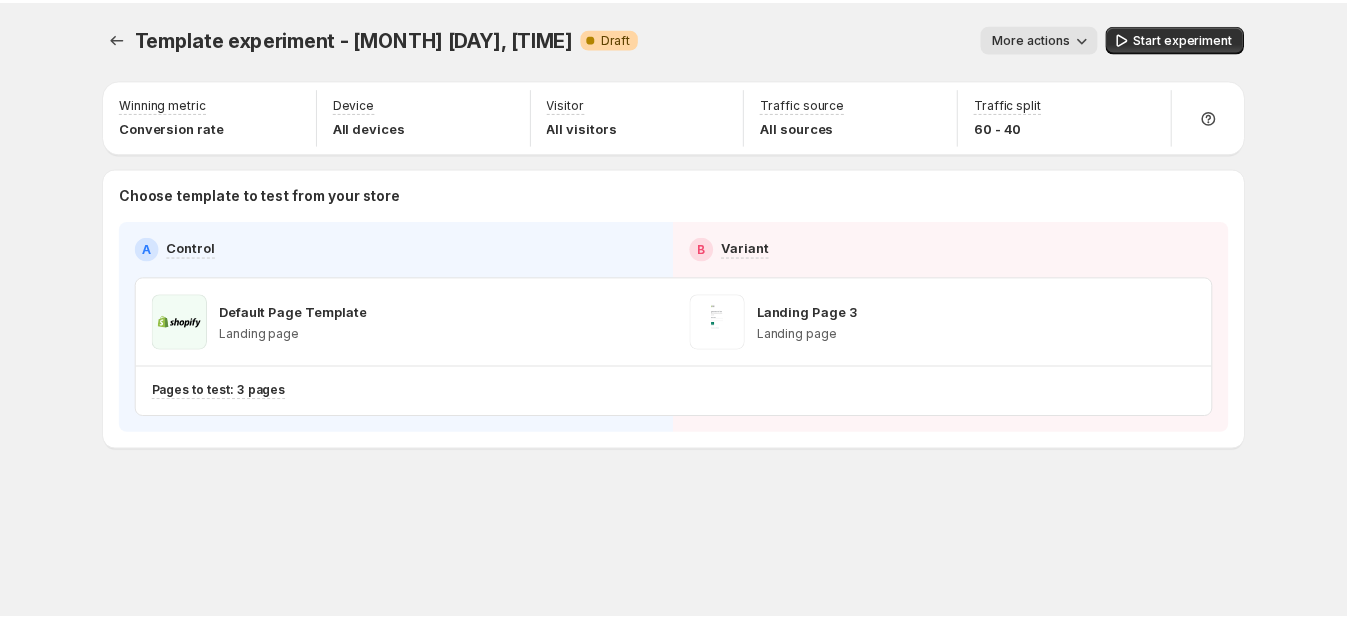 scroll, scrollTop: 0, scrollLeft: 0, axis: both 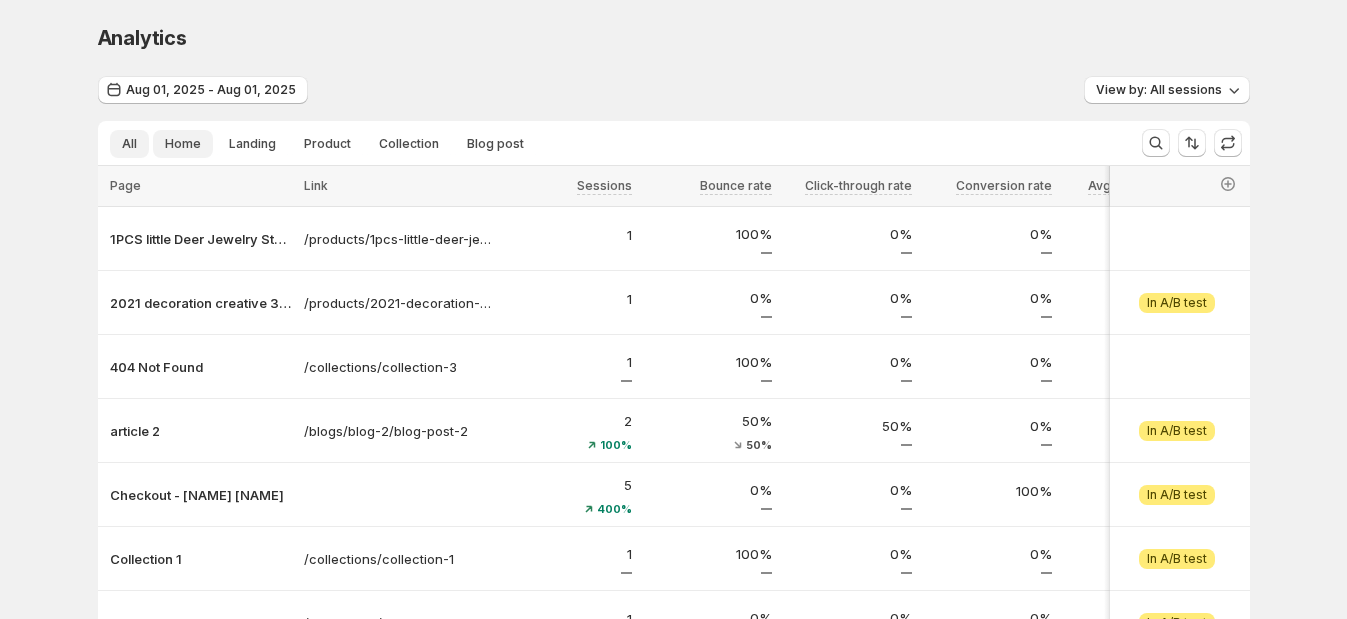 click on "Home" at bounding box center [183, 144] 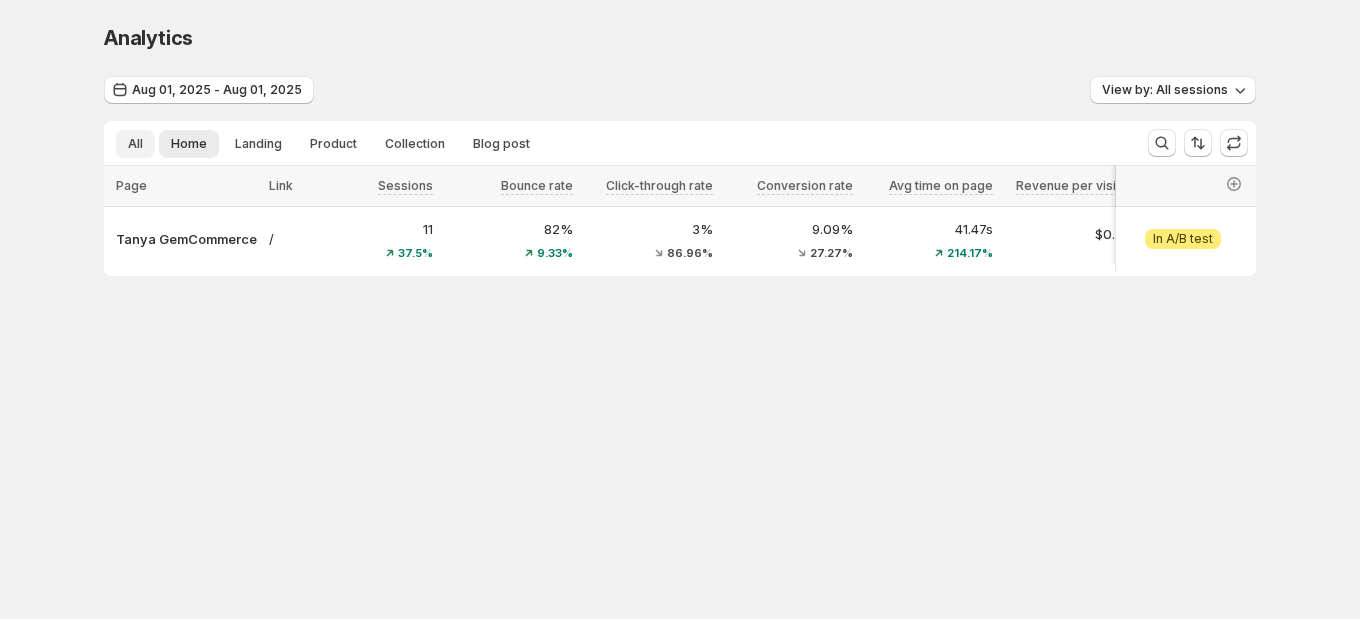 click on "All" at bounding box center [135, 144] 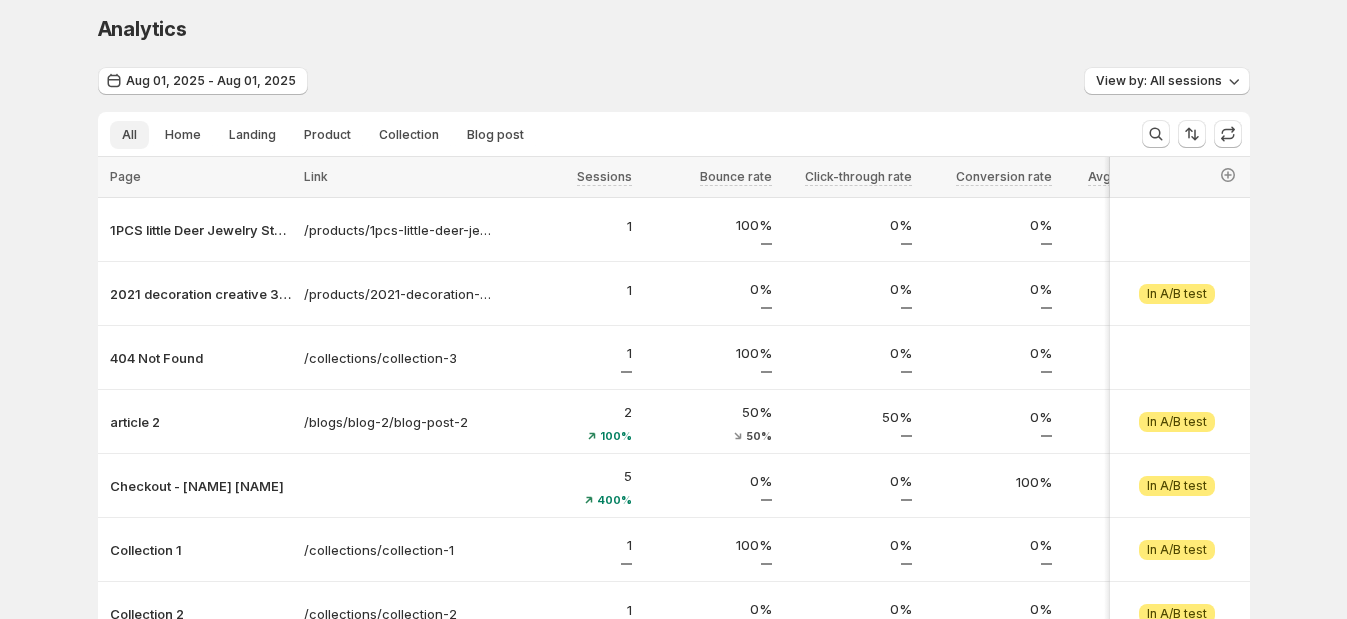 scroll, scrollTop: 0, scrollLeft: 0, axis: both 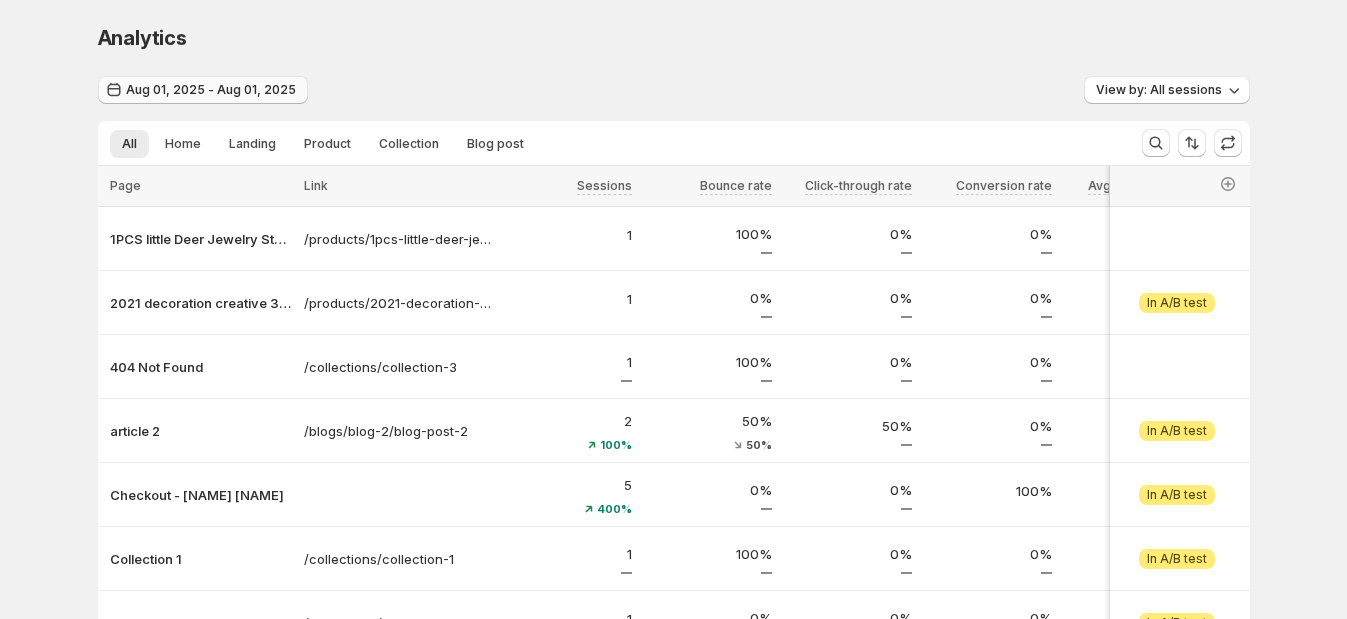 click on "Aug 01, 2025 - Aug 01, 2025" at bounding box center [203, 90] 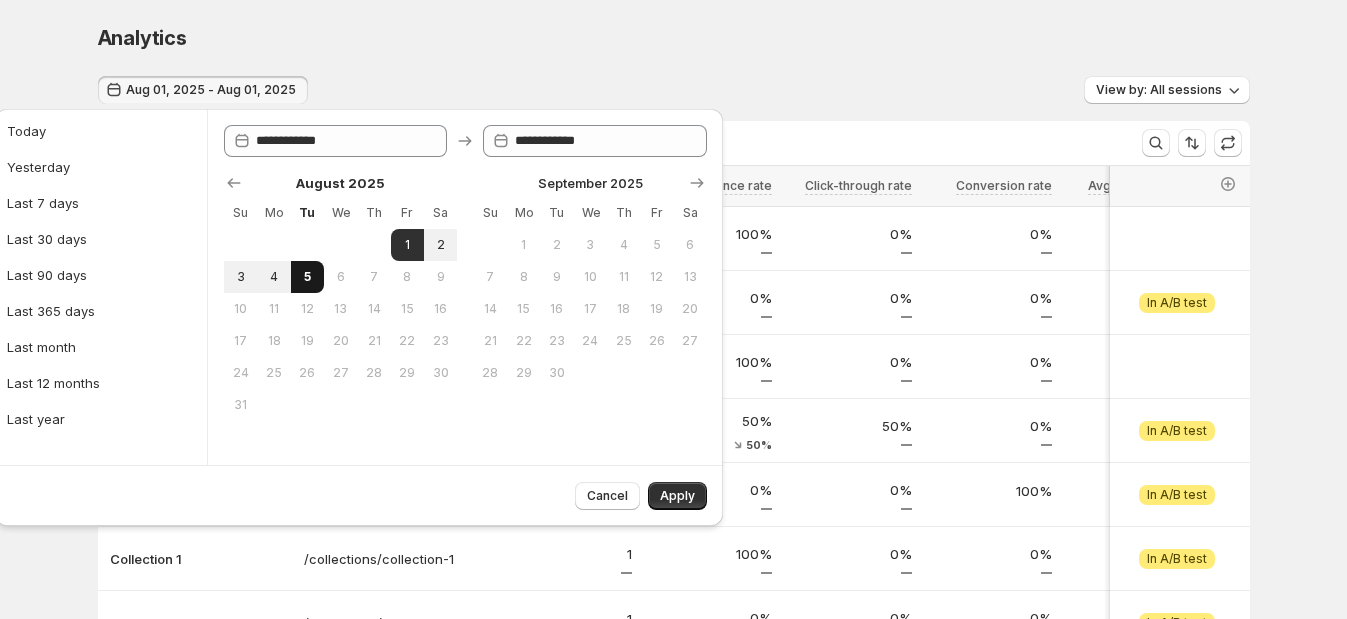 click on "5" at bounding box center (307, 277) 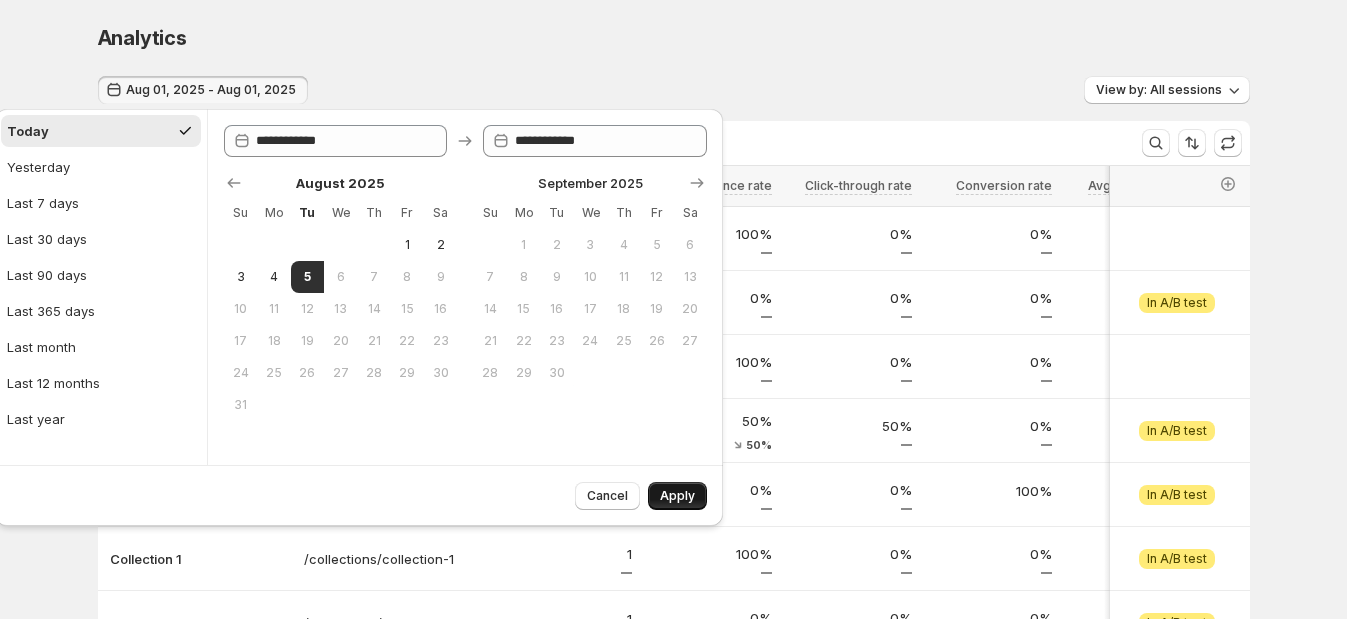 click on "Apply" at bounding box center [677, 496] 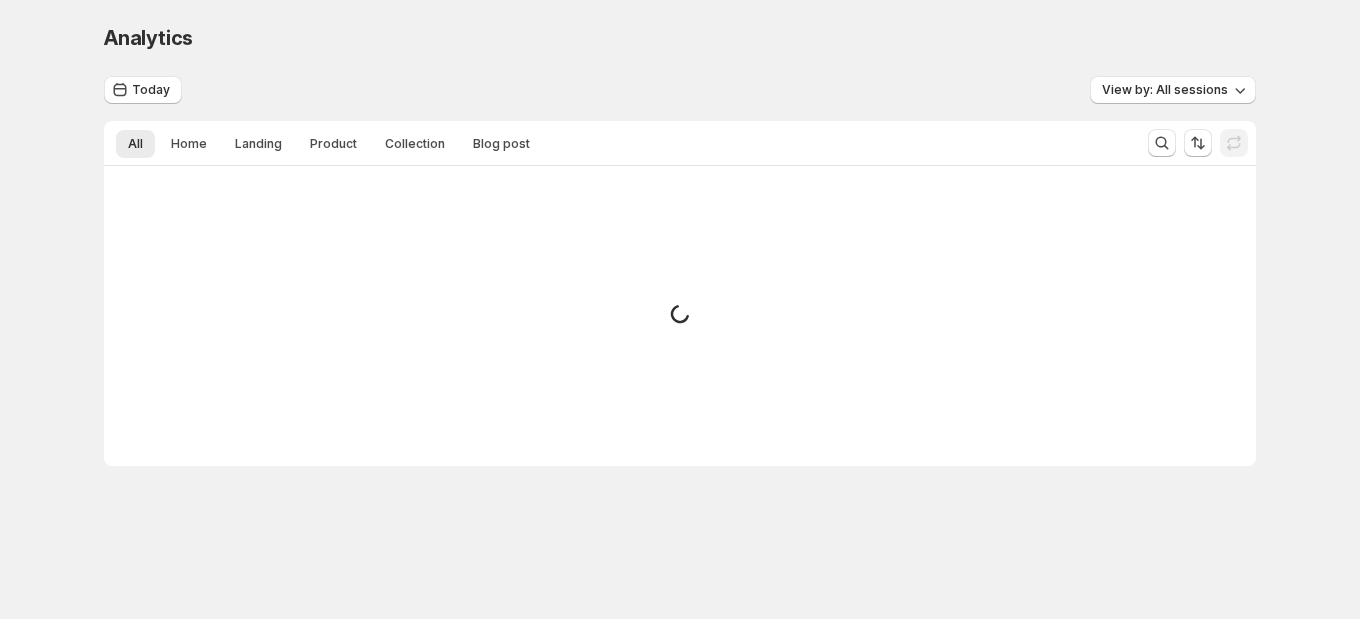 click on "Analytics. This page is ready Analytics Today View by: All sessions All Home Landing Product Collection Blog post More views All Home Landing Product Collection Blog post More views Small spinner example" at bounding box center (680, 287) 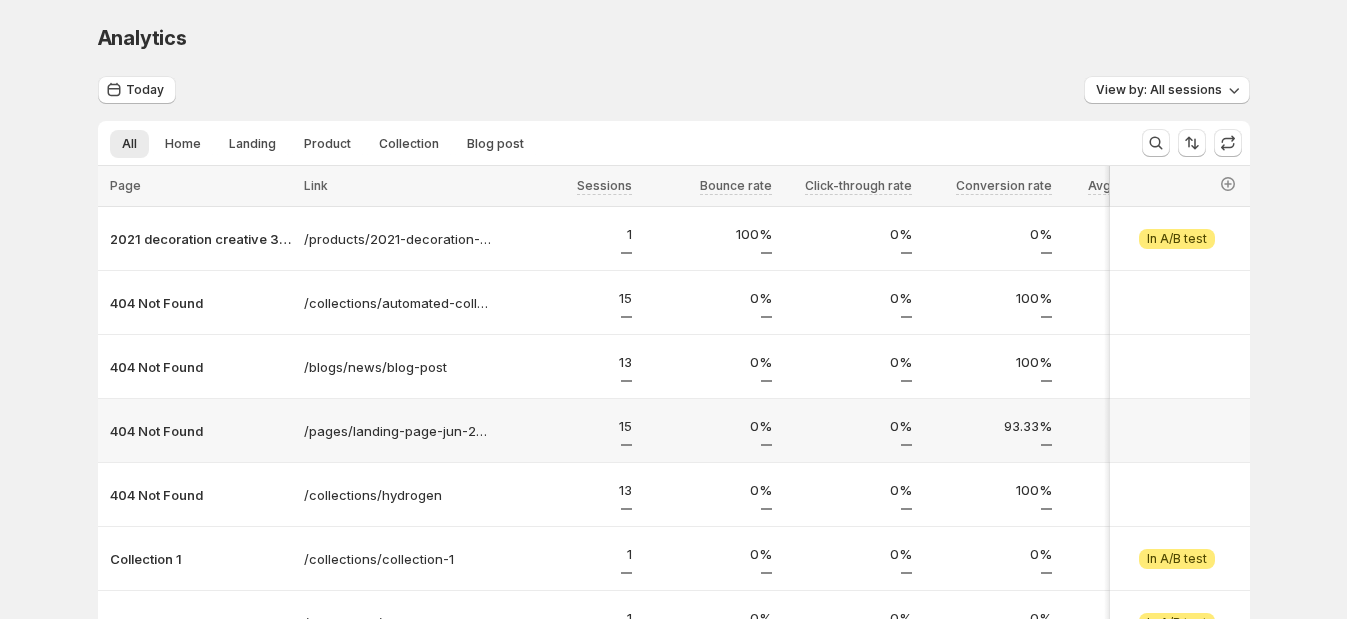 click on "15" at bounding box center (568, 431) 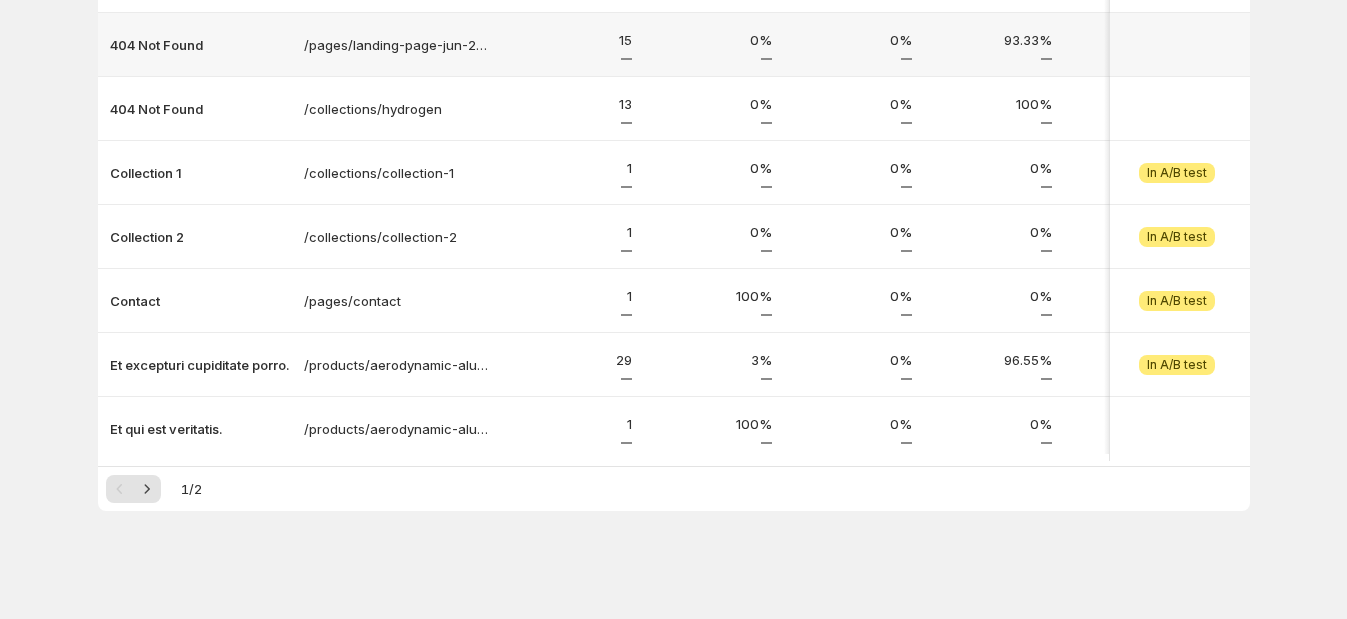 scroll, scrollTop: 392, scrollLeft: 0, axis: vertical 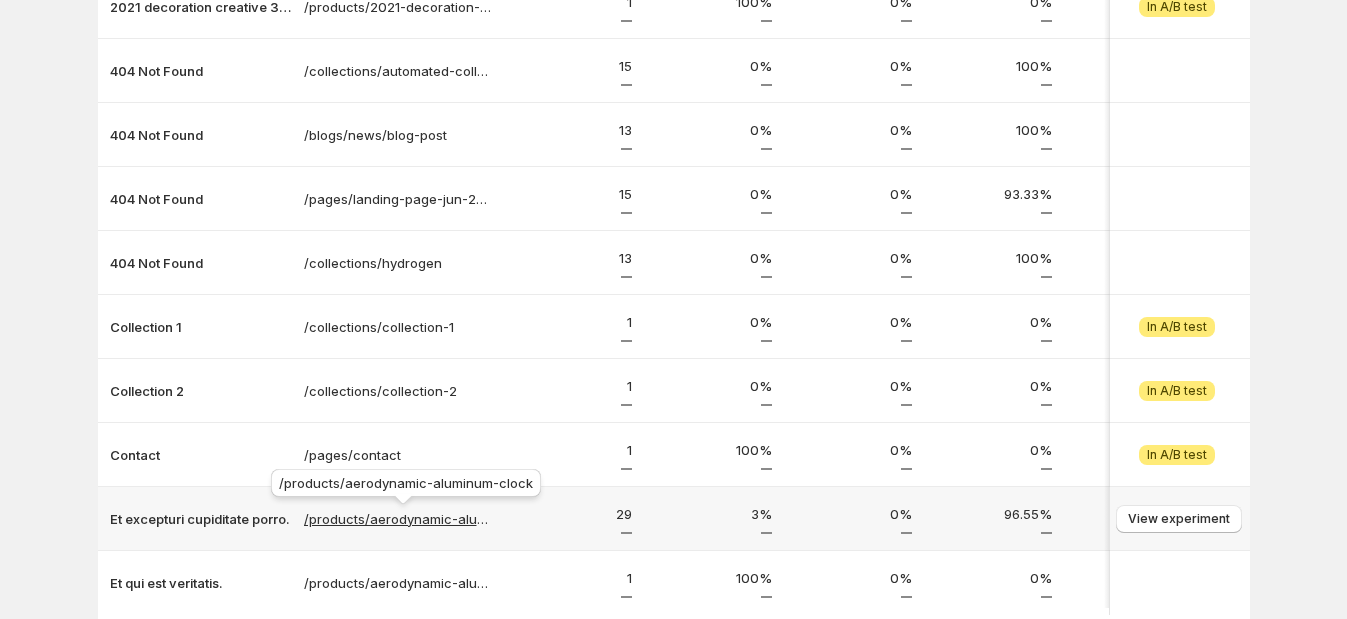 click on "/products/aerodynamic-aluminum-clock" at bounding box center (398, 519) 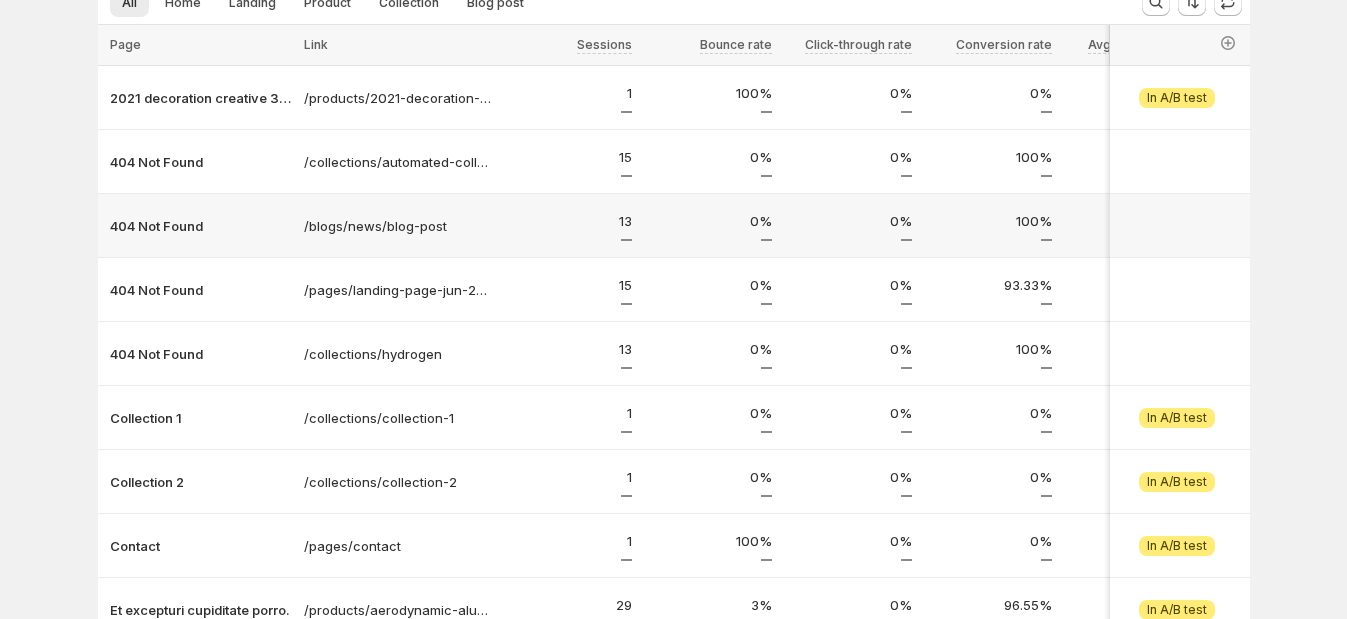 scroll, scrollTop: 140, scrollLeft: 0, axis: vertical 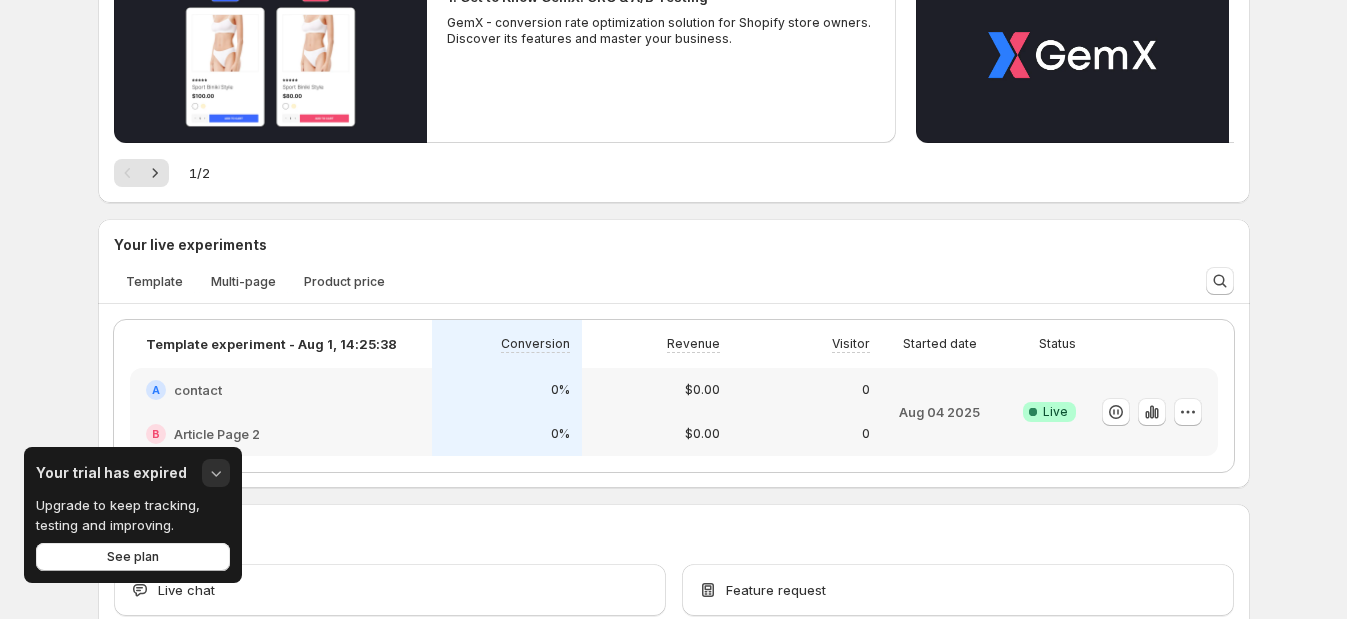 click 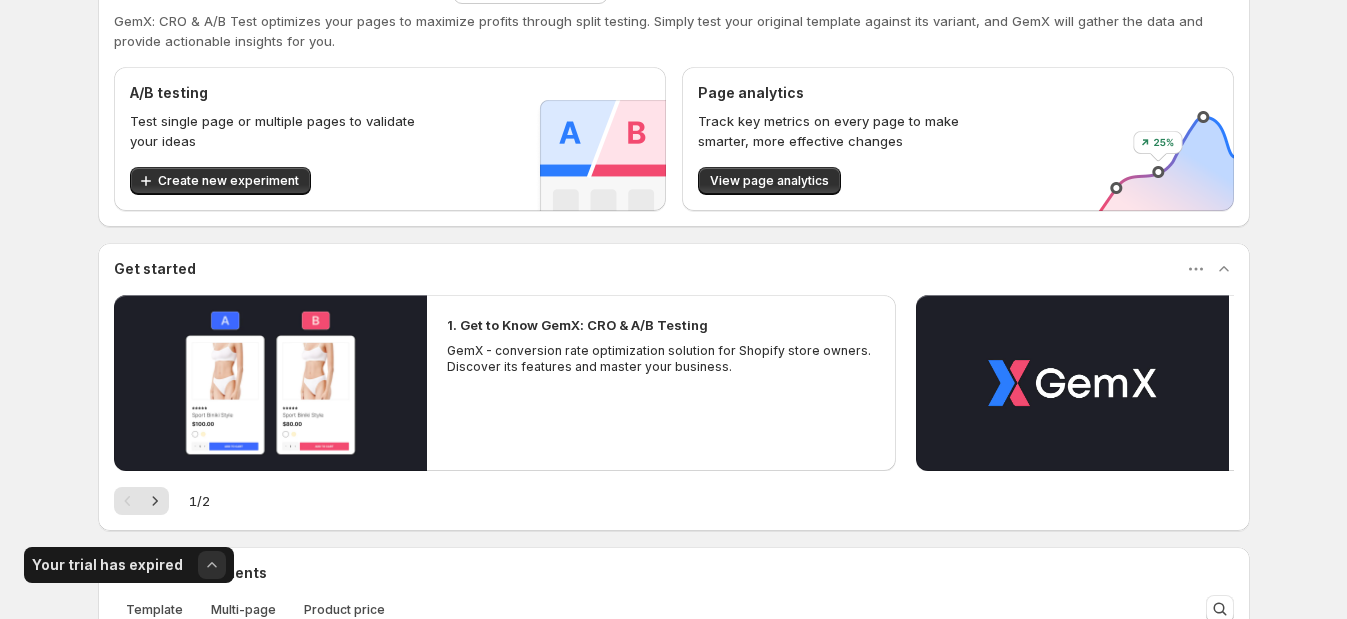 scroll, scrollTop: 0, scrollLeft: 0, axis: both 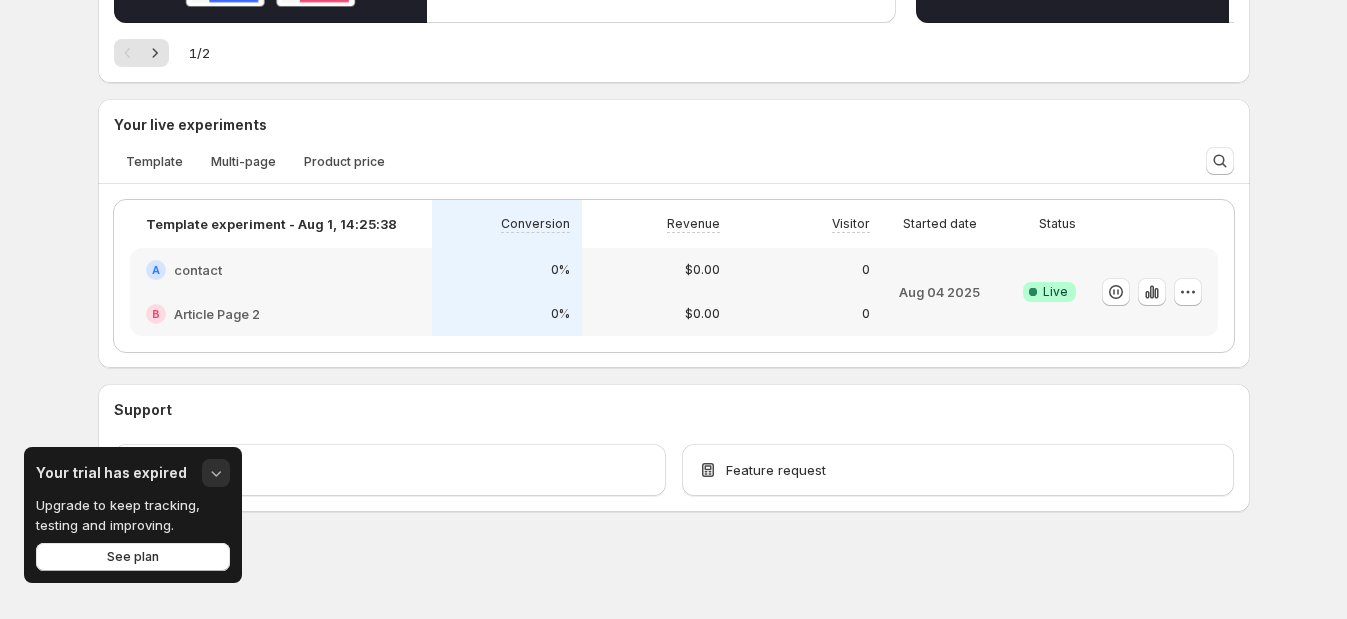click 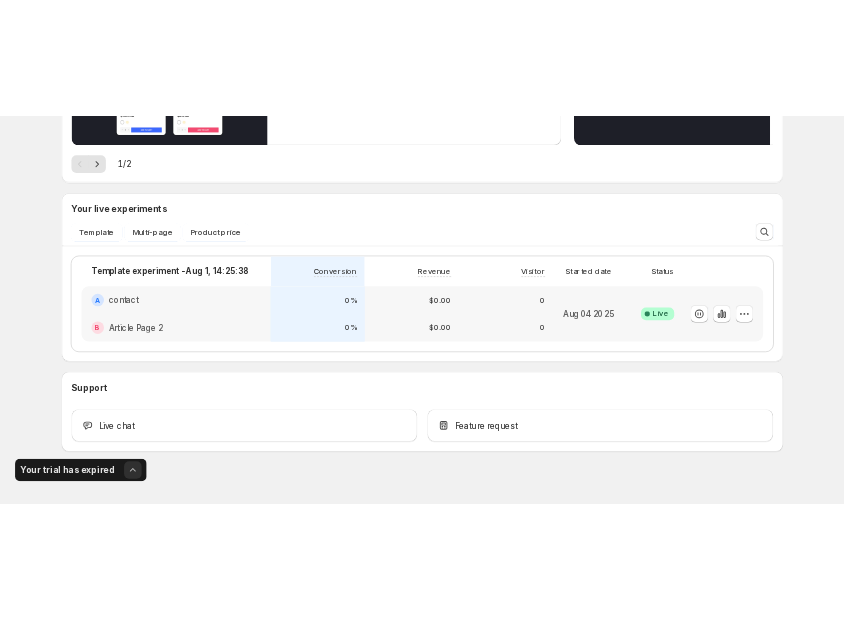 scroll, scrollTop: 509, scrollLeft: 0, axis: vertical 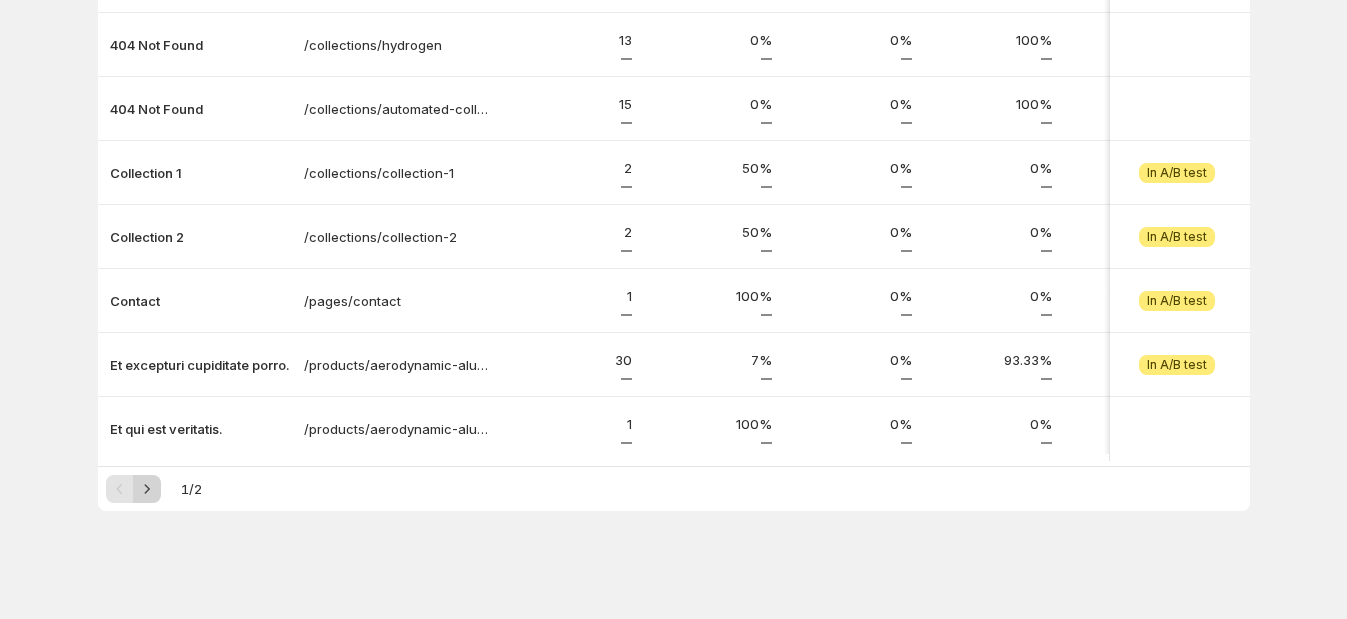 click 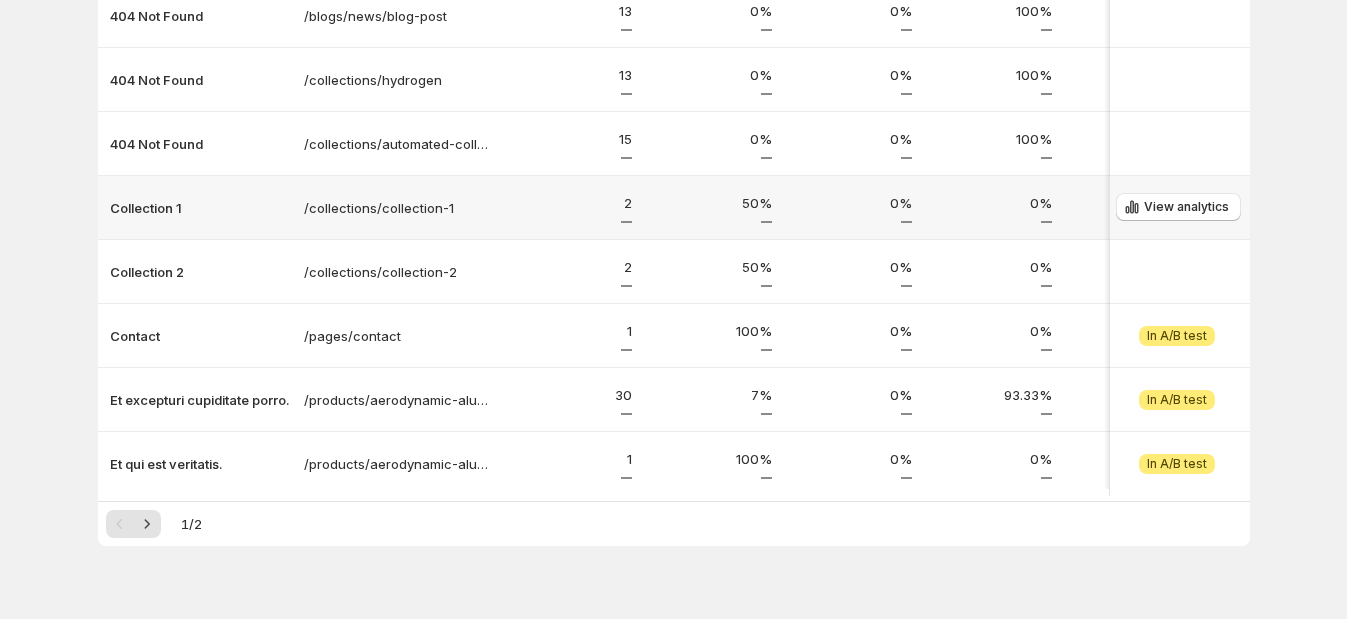 scroll, scrollTop: 375, scrollLeft: 0, axis: vertical 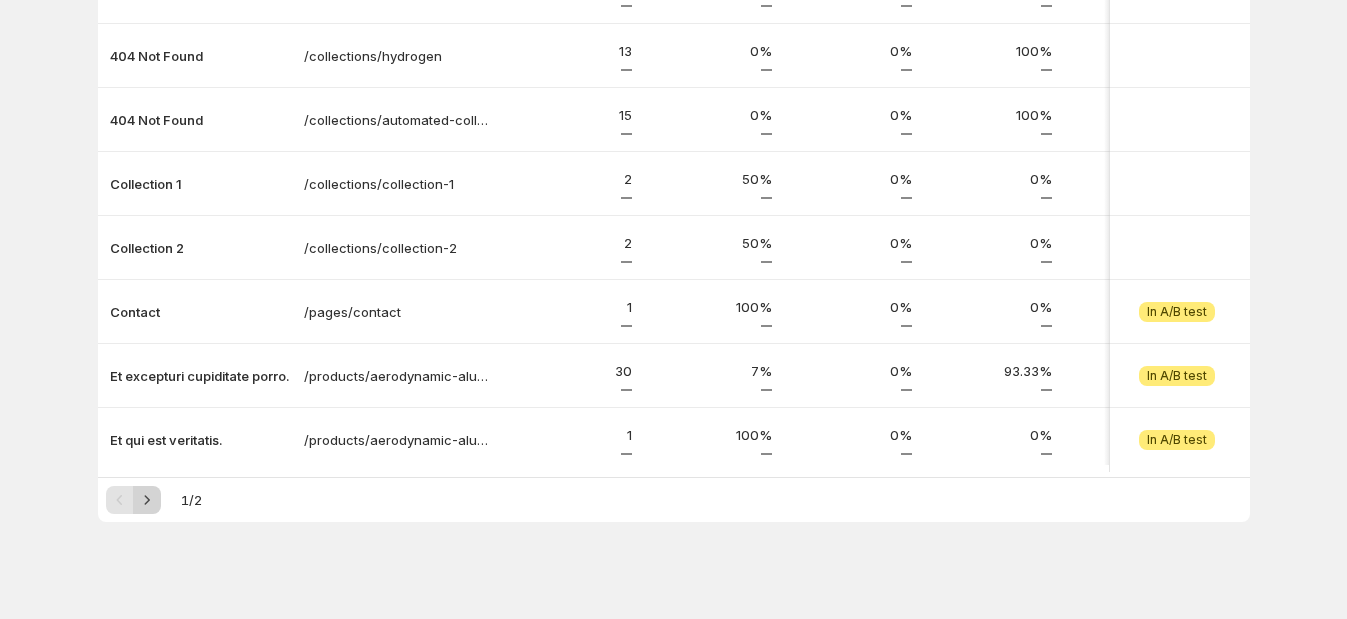 click 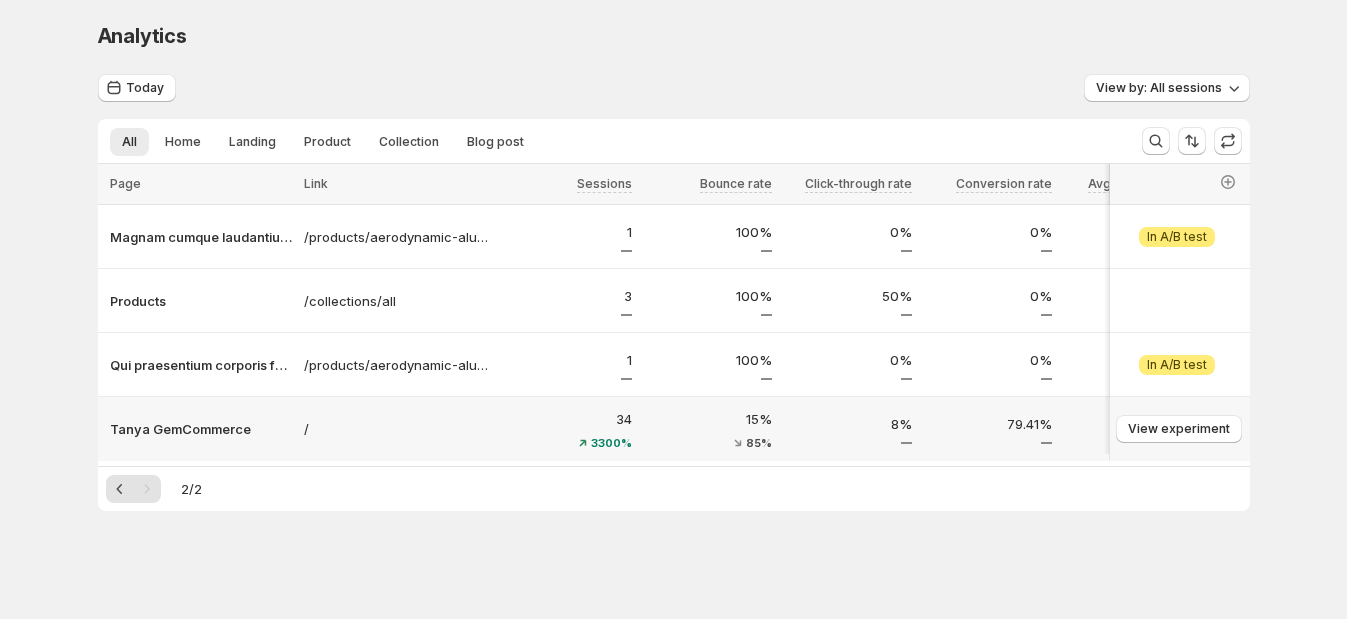 scroll, scrollTop: 0, scrollLeft: 0, axis: both 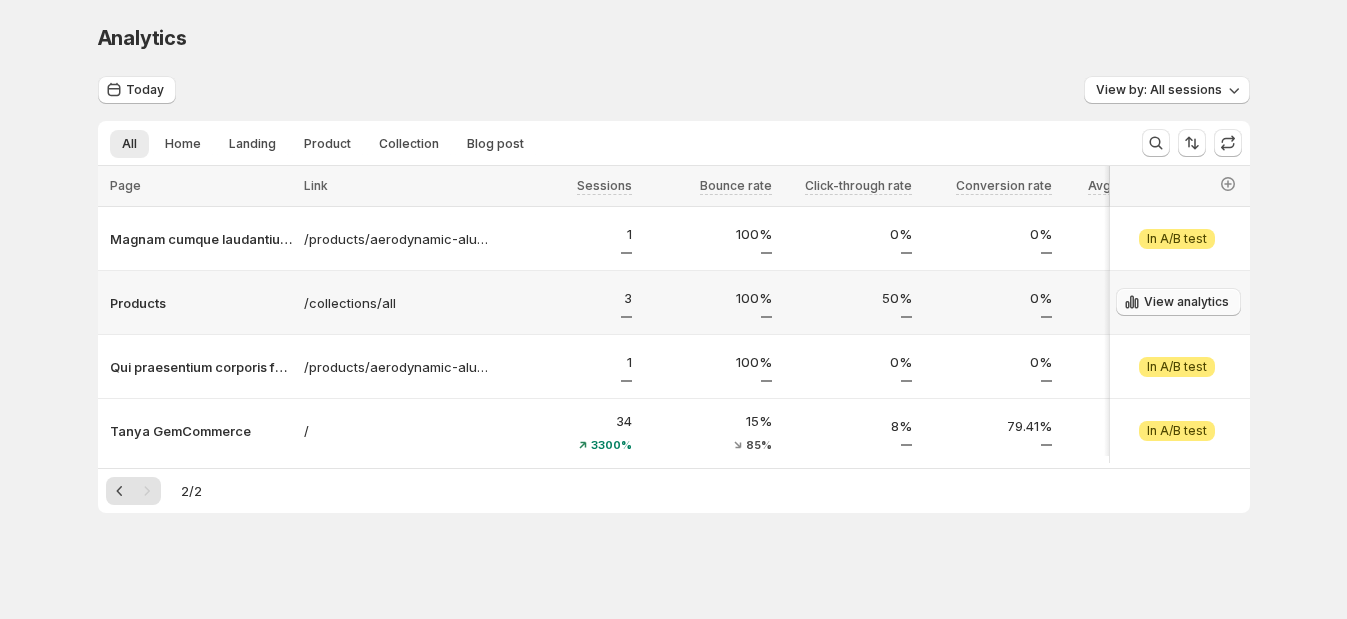 click on "View analytics" at bounding box center (1186, 302) 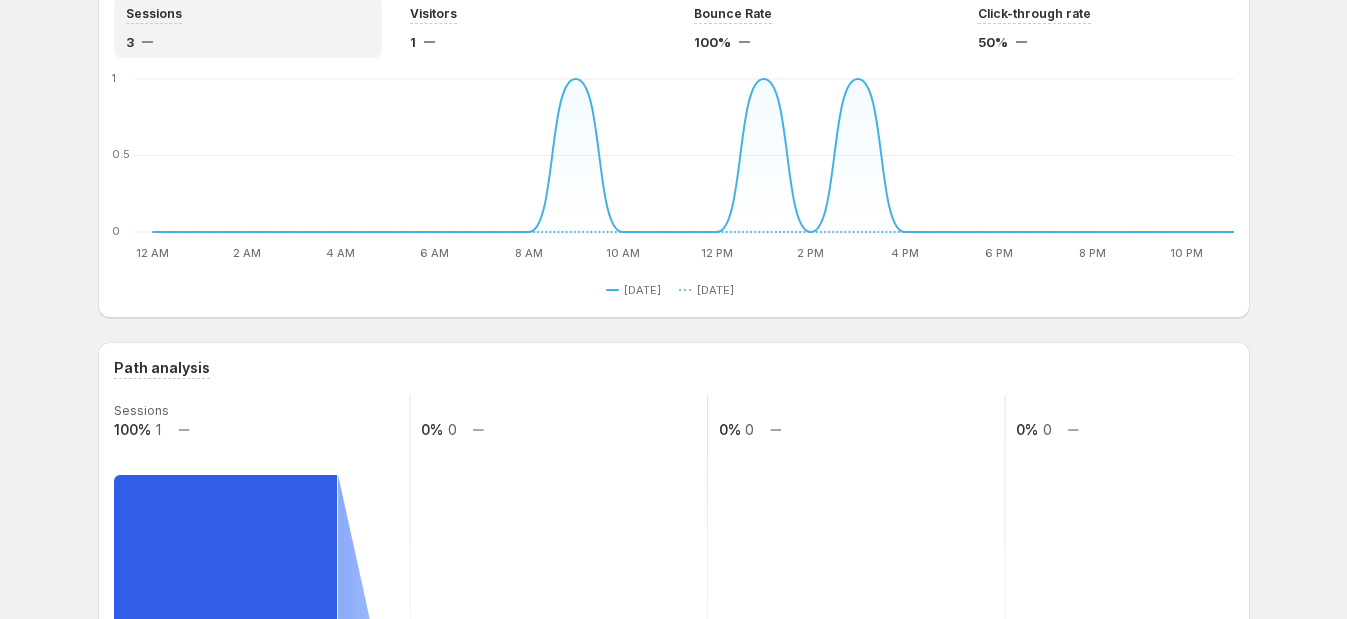 scroll, scrollTop: 0, scrollLeft: 0, axis: both 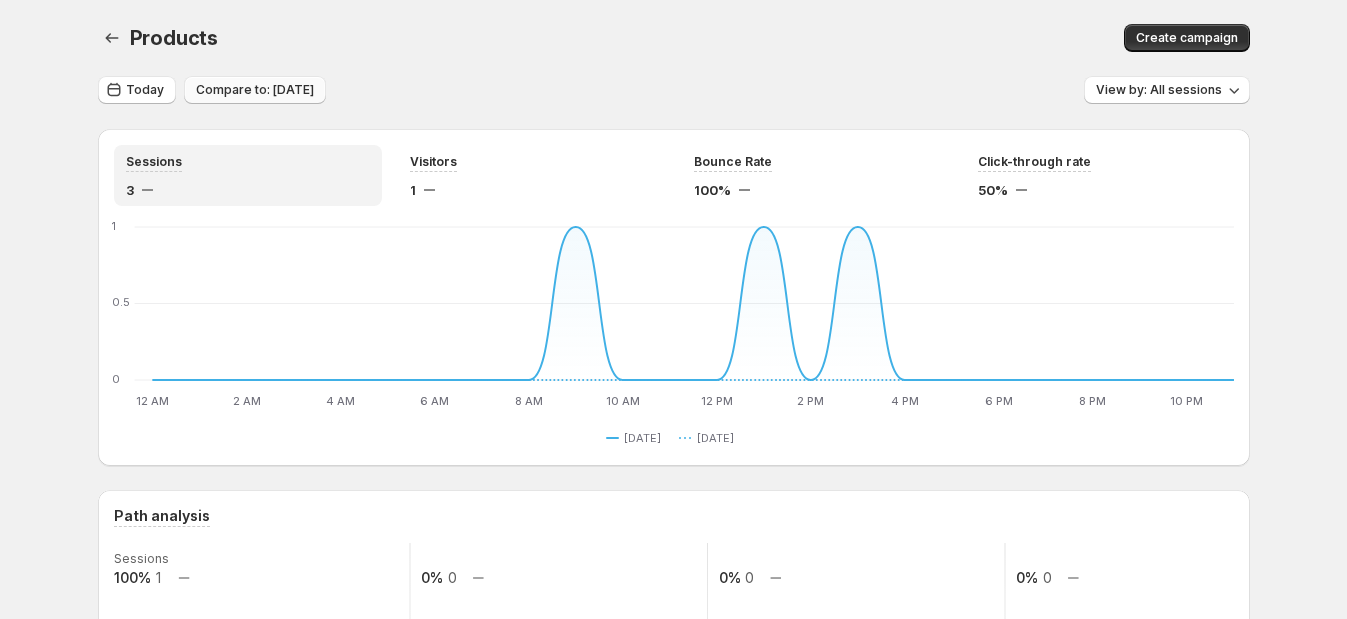 click on "Compare to: Aug 04, 2025" at bounding box center (255, 90) 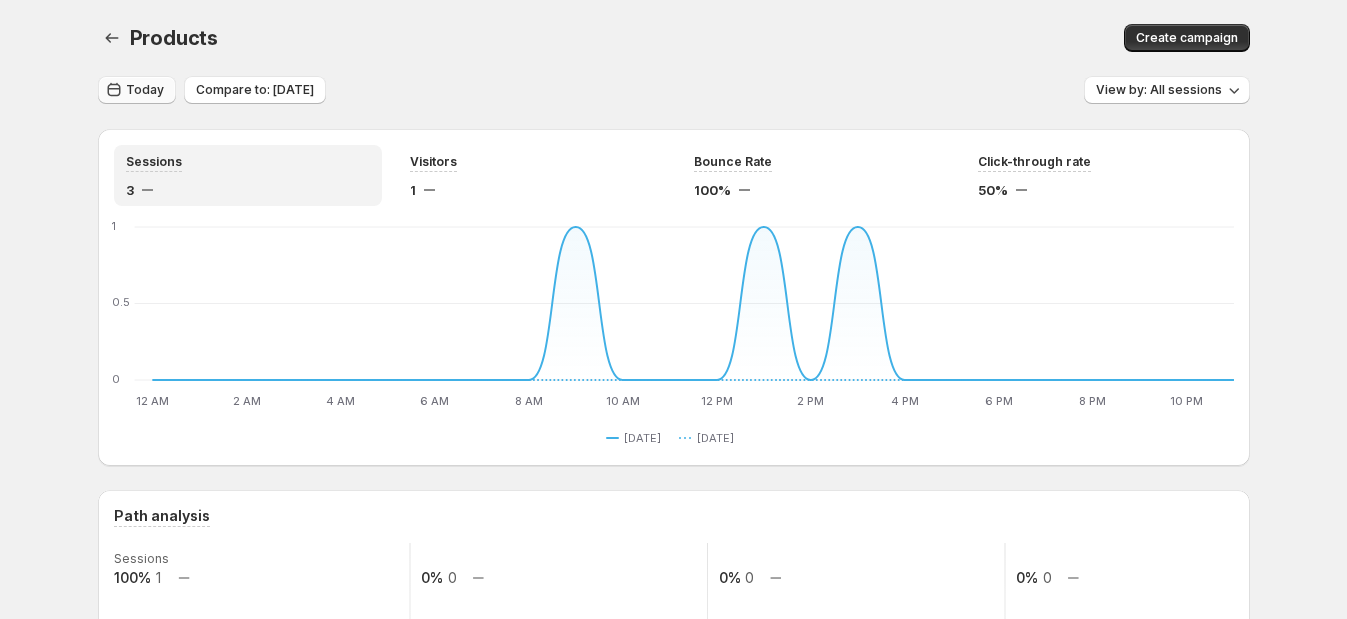 click 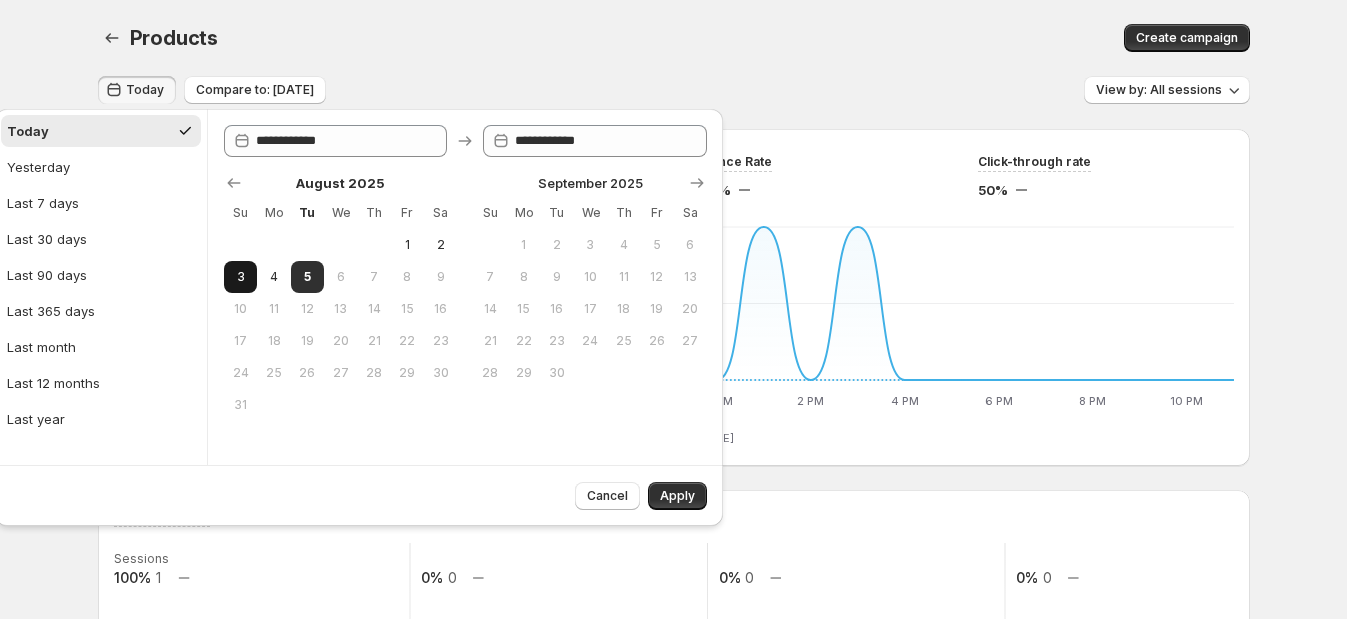 click on "3" at bounding box center [240, 277] 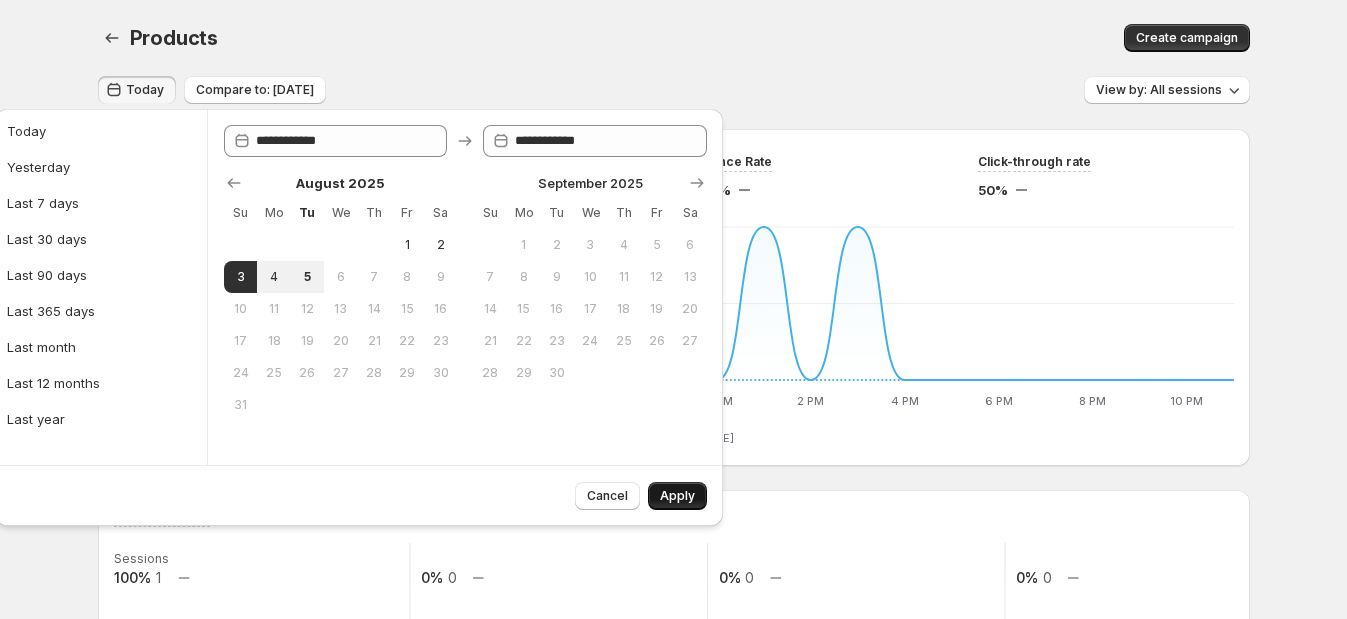 click on "Apply" at bounding box center [677, 496] 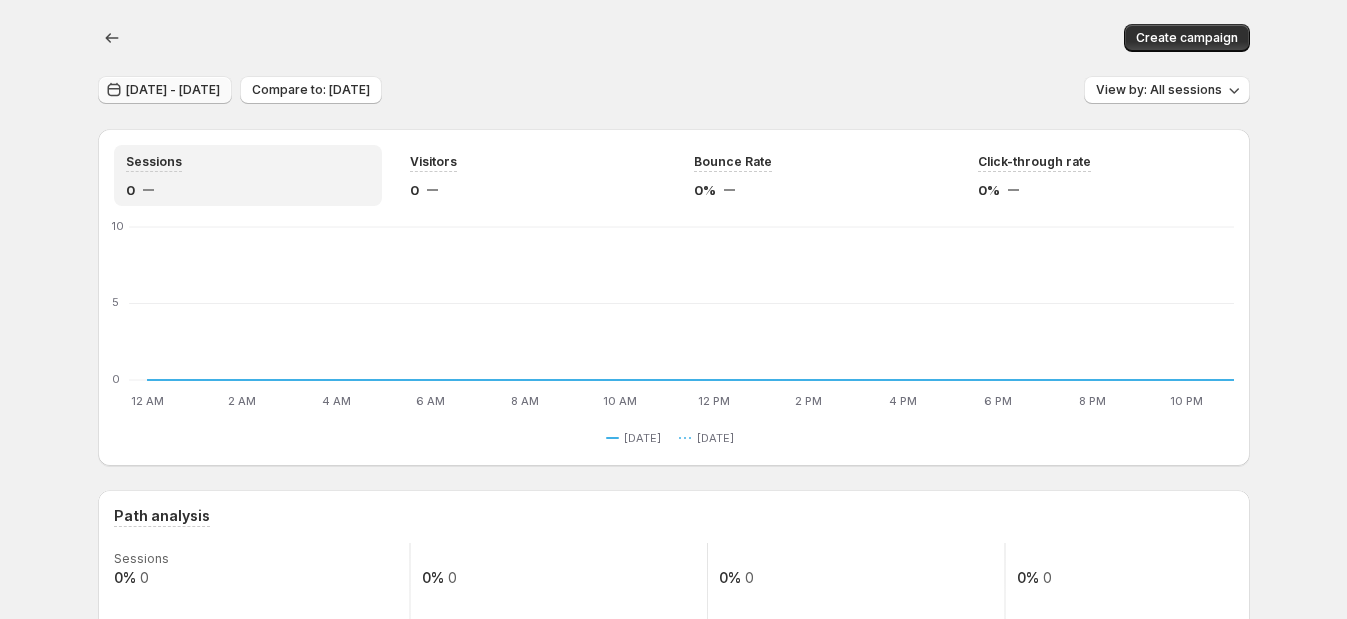 click on "Aug 03, 2025 - Aug 03, 2025" at bounding box center (173, 90) 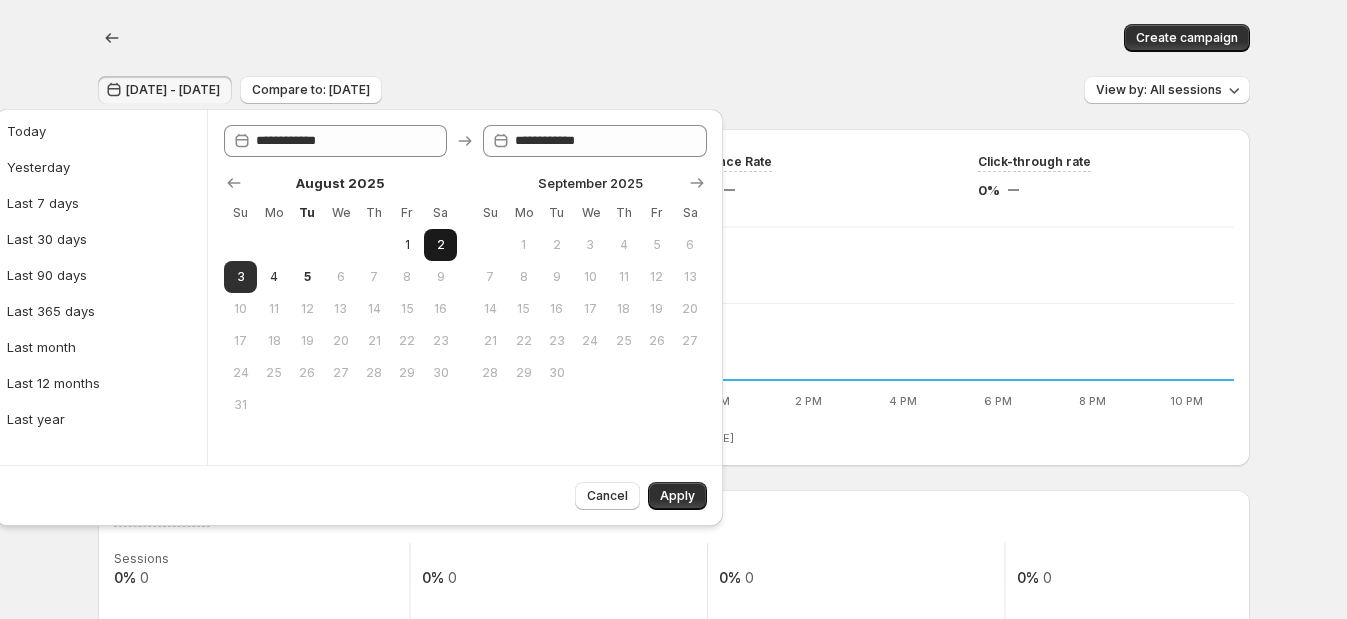 click on "2" at bounding box center (440, 245) 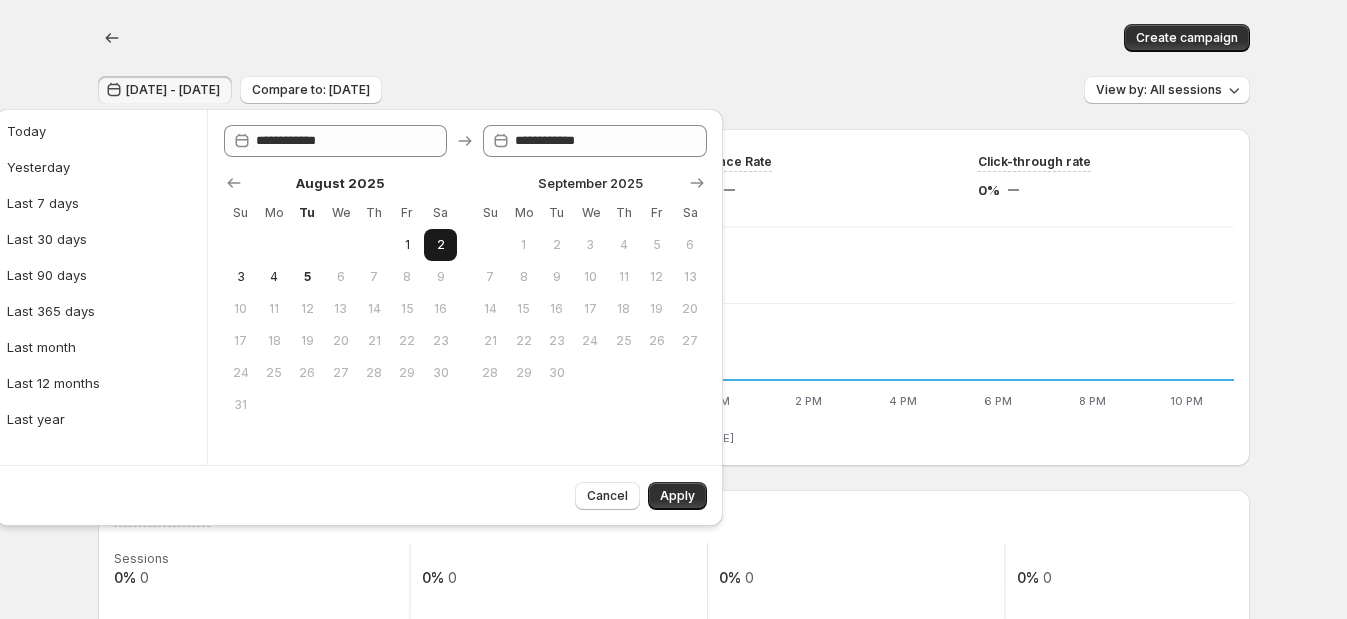 type on "**********" 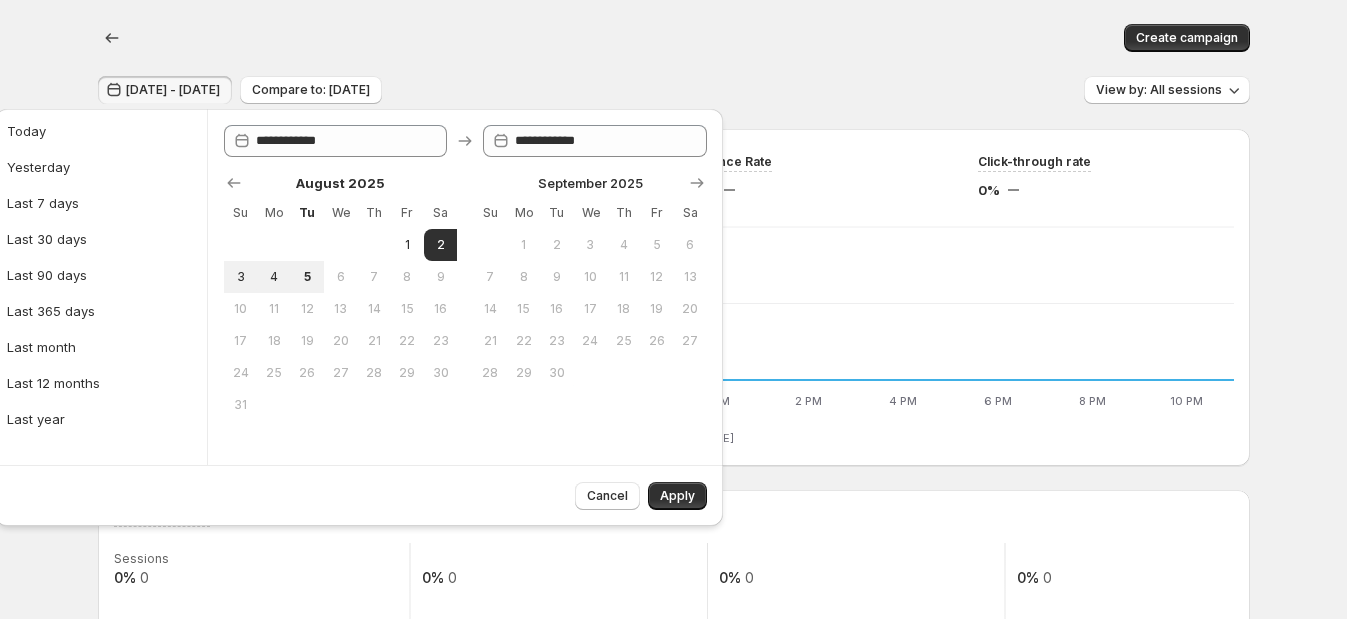click on "Apply" at bounding box center [677, 496] 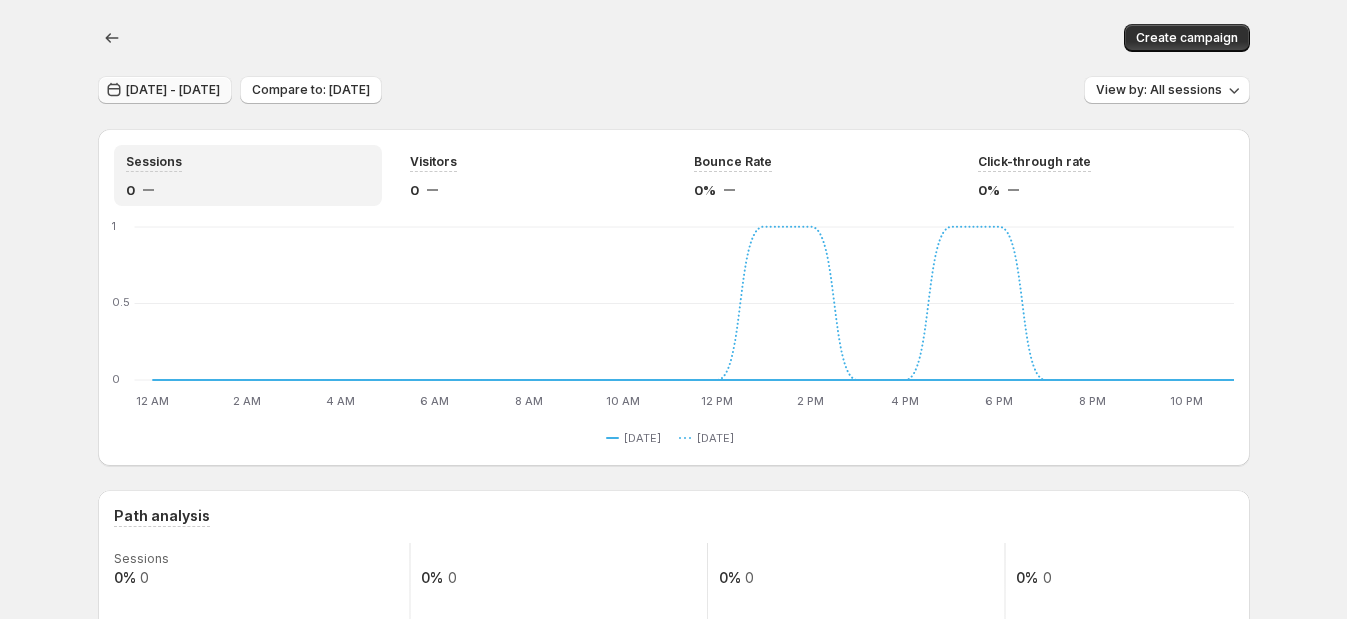 click on "Aug 02, 2025 - Aug 02, 2025" at bounding box center (173, 90) 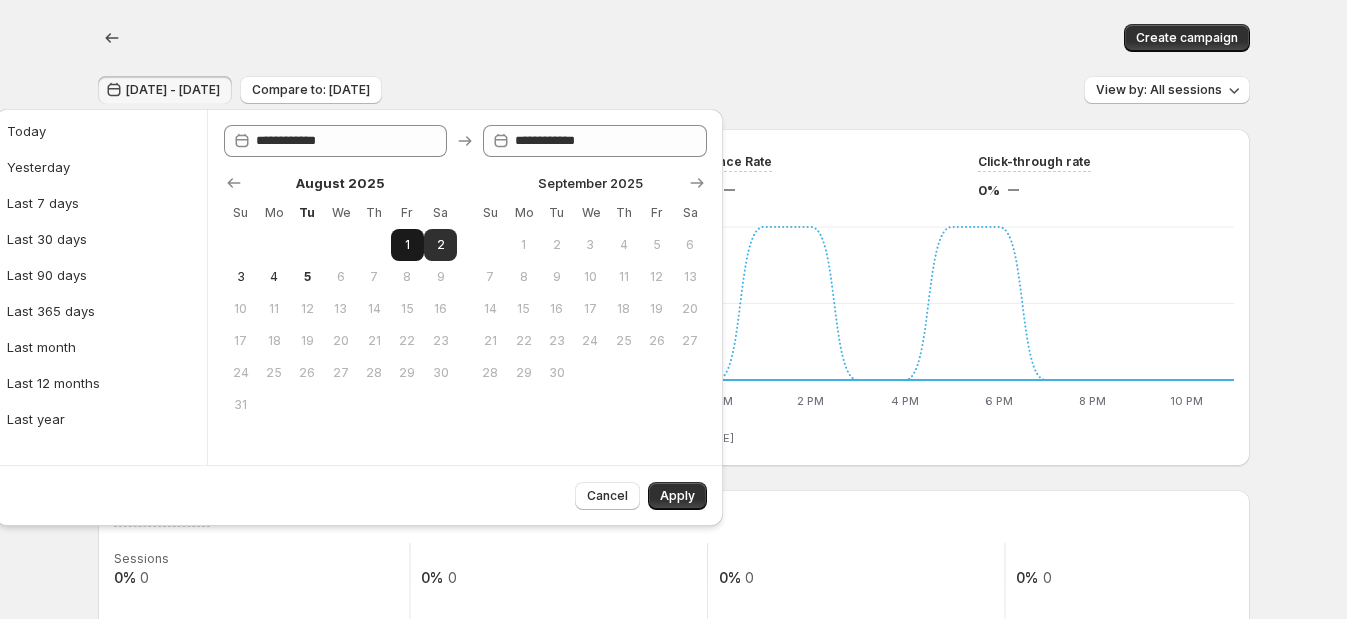 click on "1" at bounding box center (407, 245) 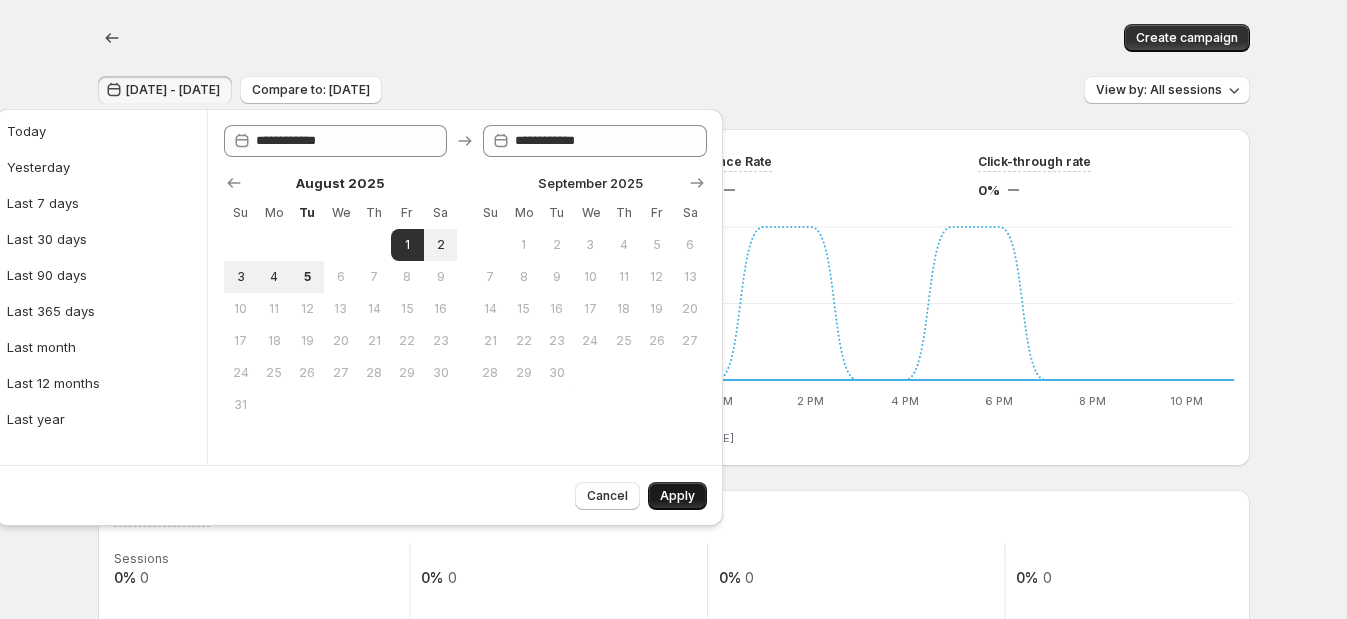 click on "Apply" at bounding box center [677, 496] 